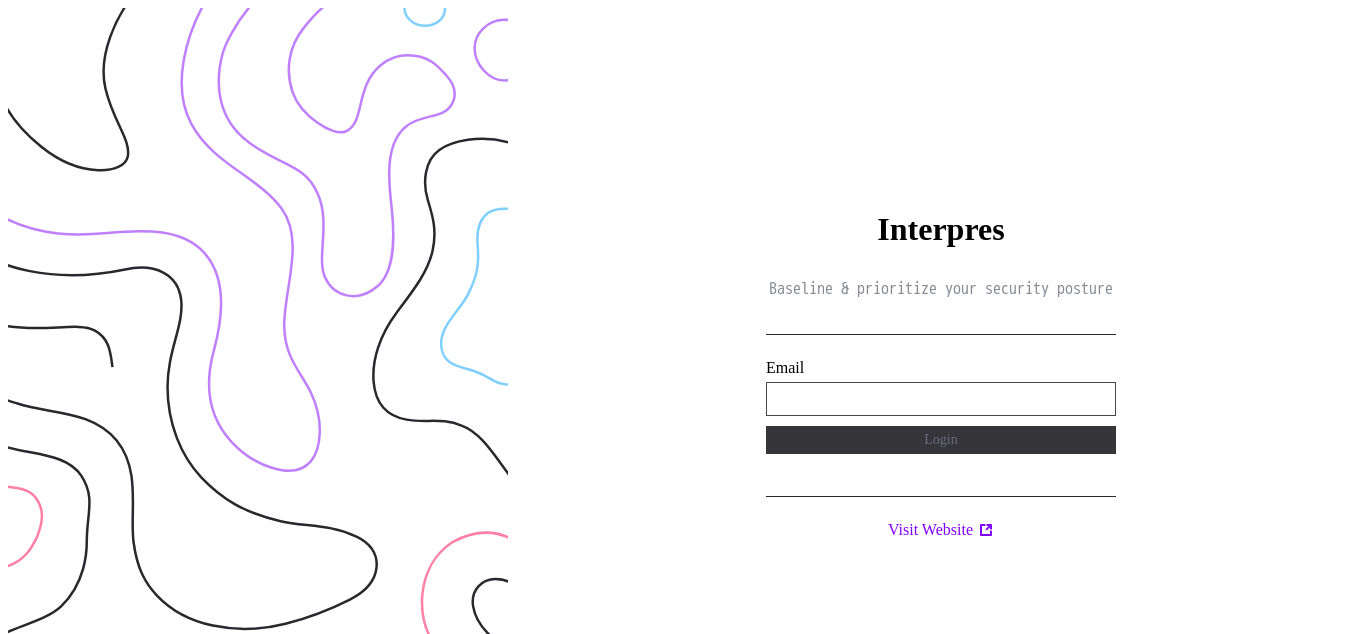 click on "**********" at bounding box center [941, 399] 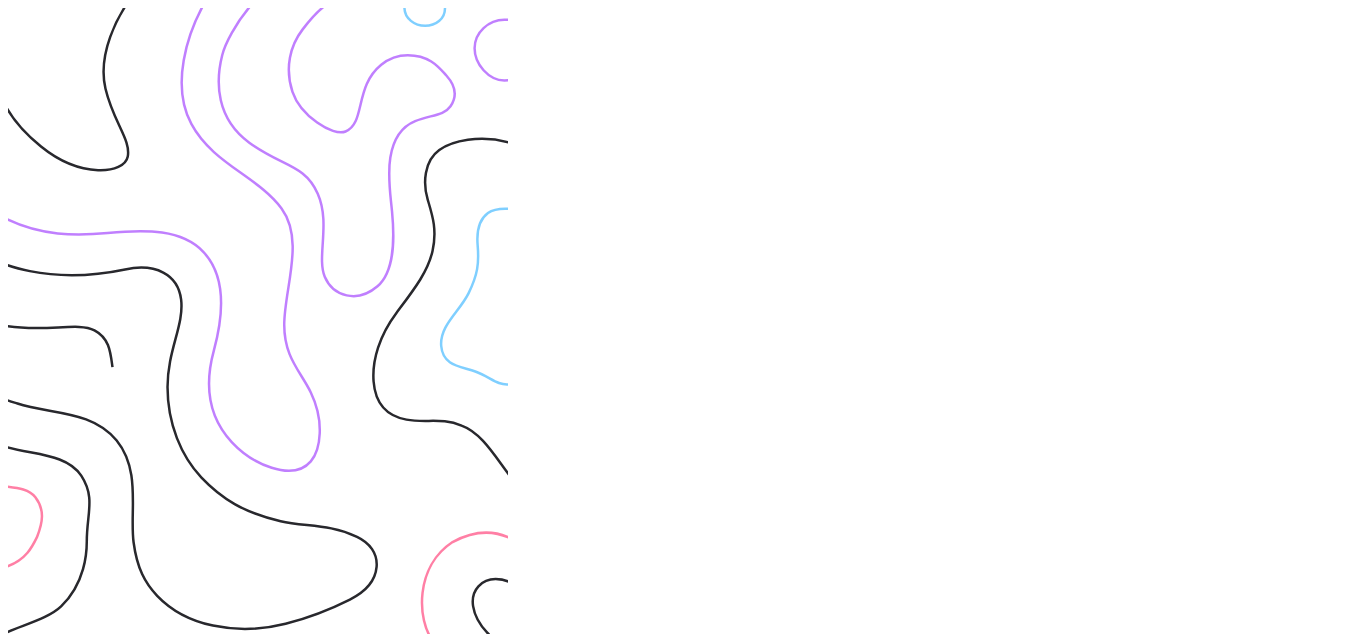 scroll, scrollTop: 0, scrollLeft: 0, axis: both 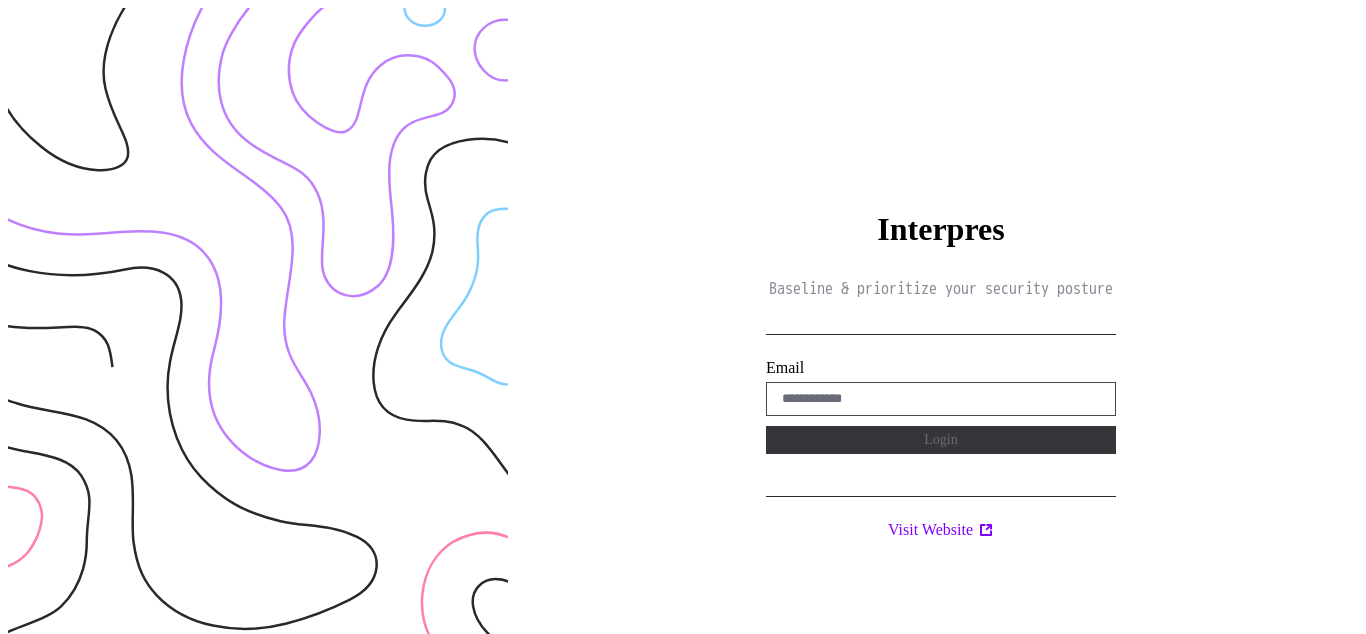 click on "Interpres Baseline & prioritize your security posture Email Login Visit Website" at bounding box center (941, 325) 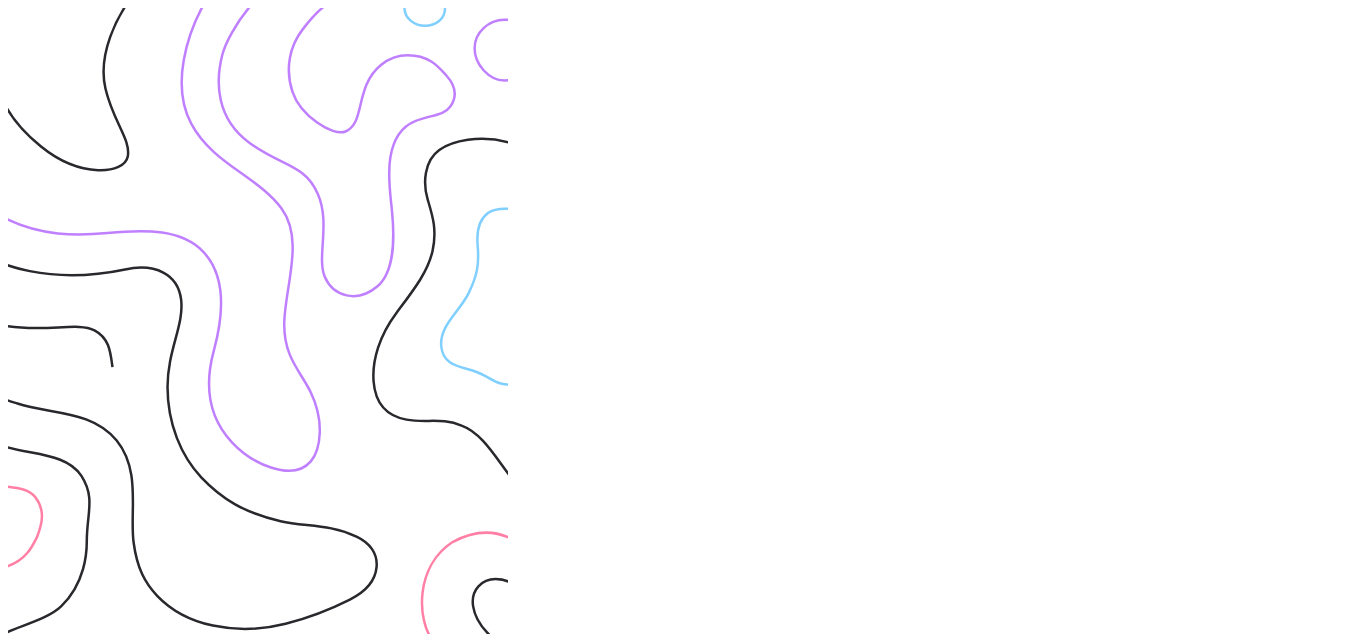 scroll, scrollTop: 0, scrollLeft: 0, axis: both 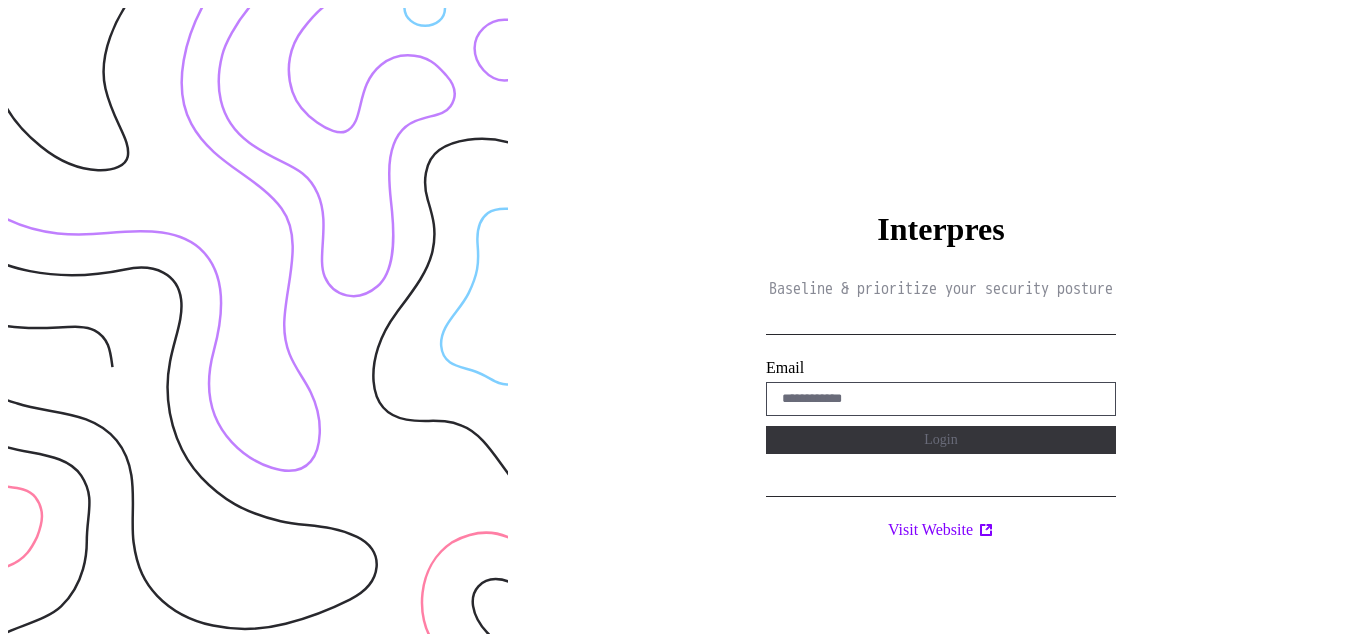 click on "Interpres Baseline & prioritize your security posture Email Login Visit Website" at bounding box center (941, 325) 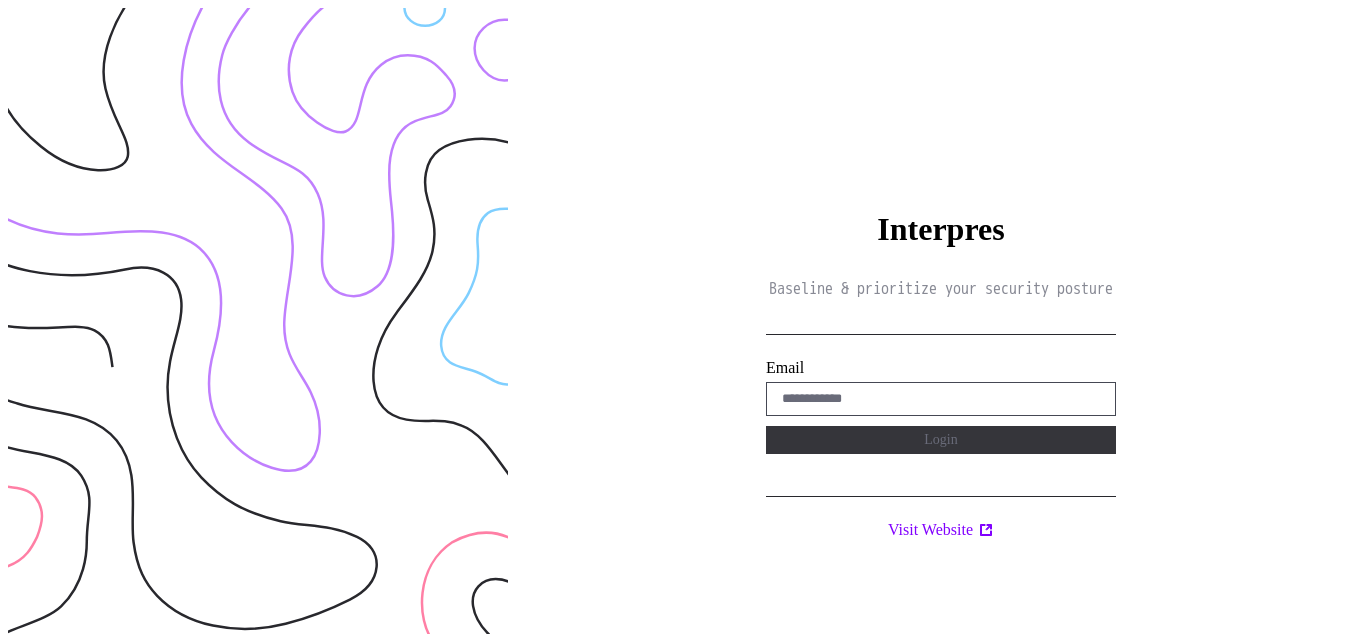 scroll, scrollTop: 0, scrollLeft: 0, axis: both 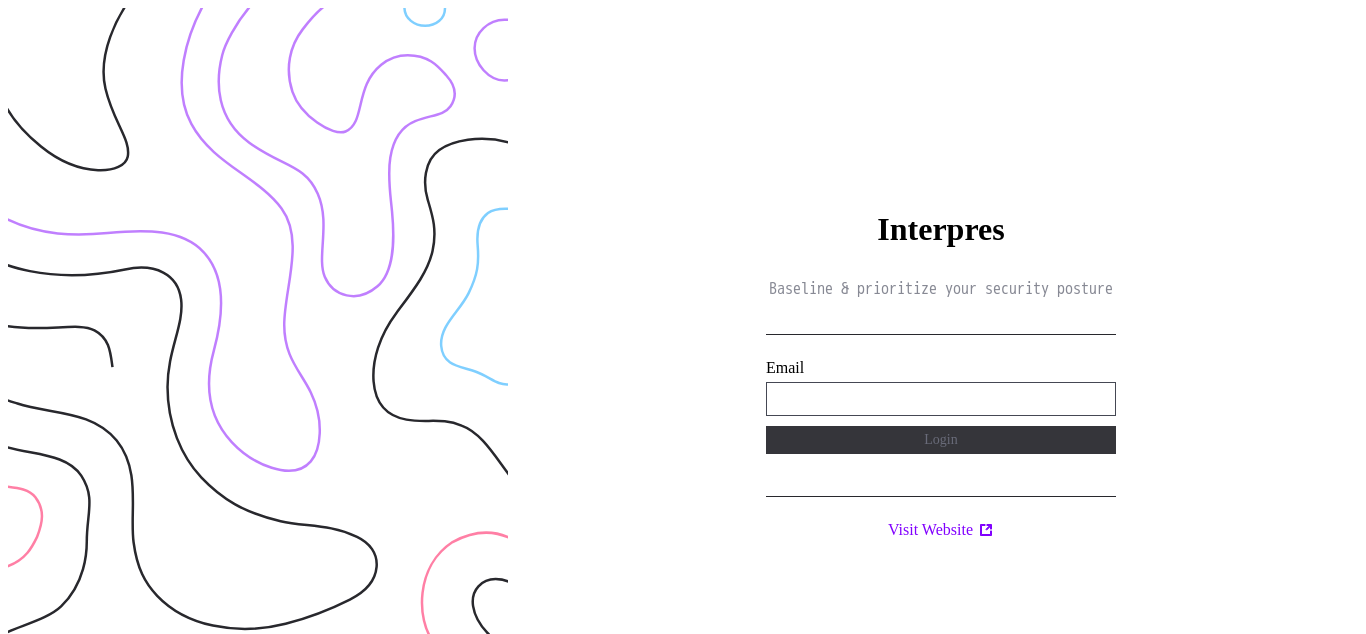 type on "**********" 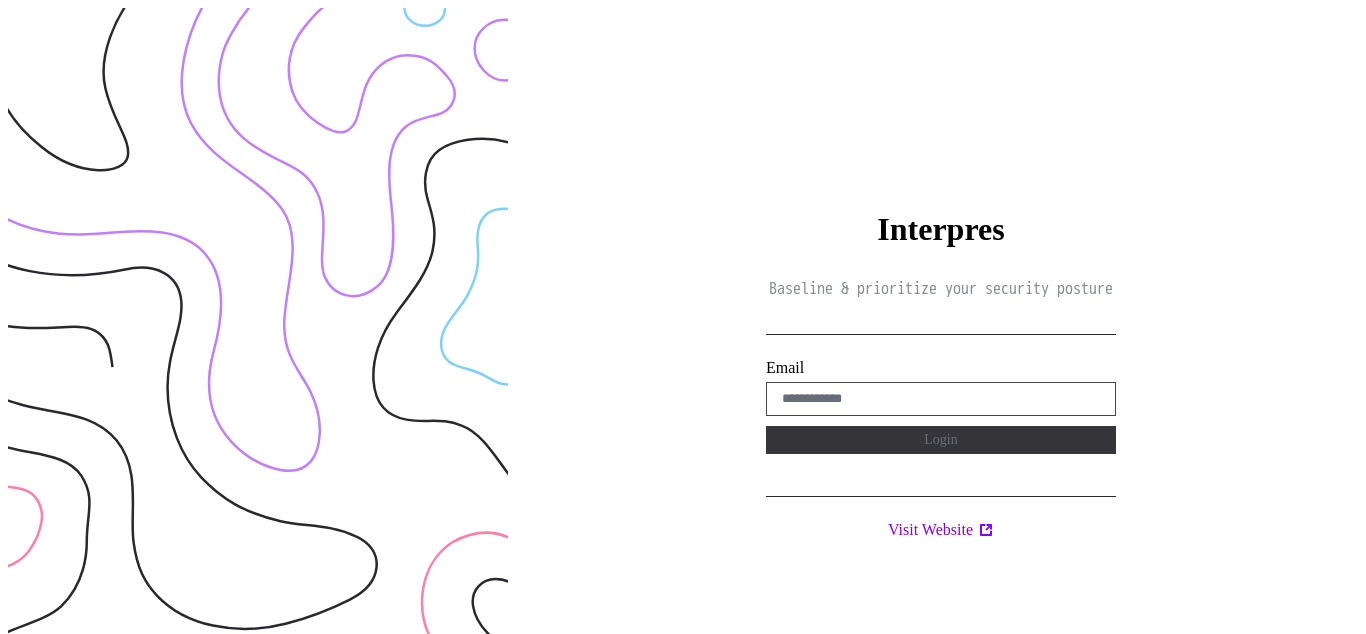 scroll, scrollTop: 0, scrollLeft: 0, axis: both 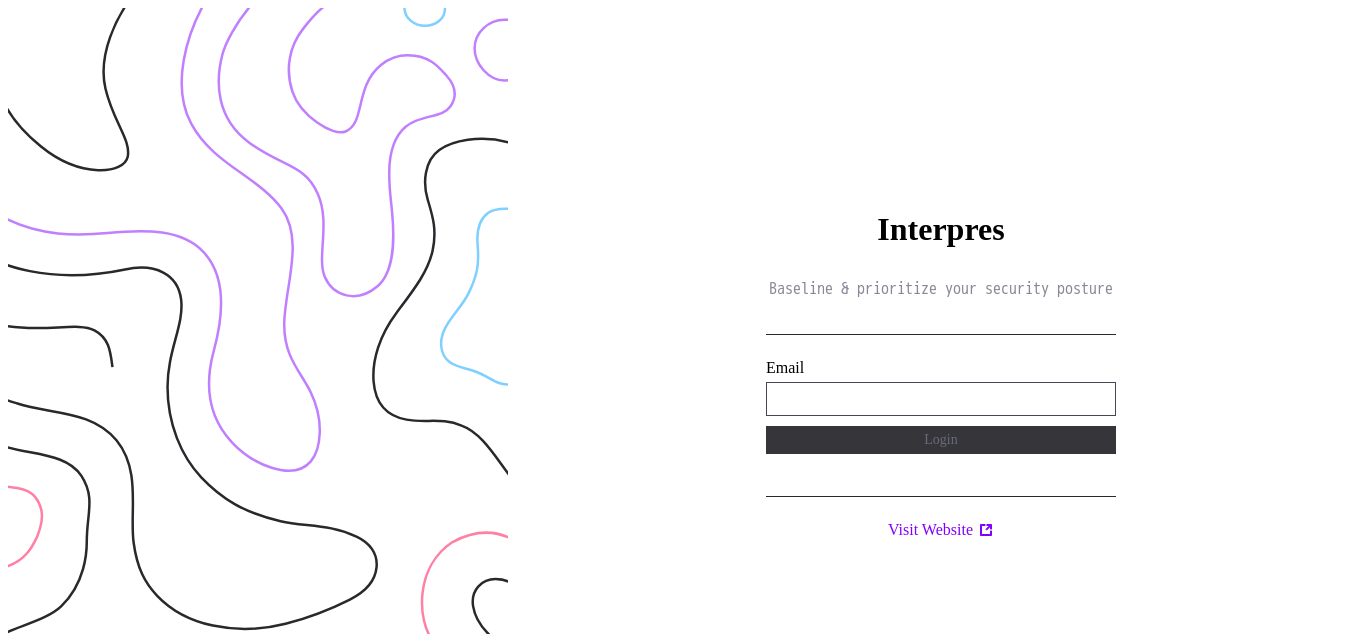 type on "**********" 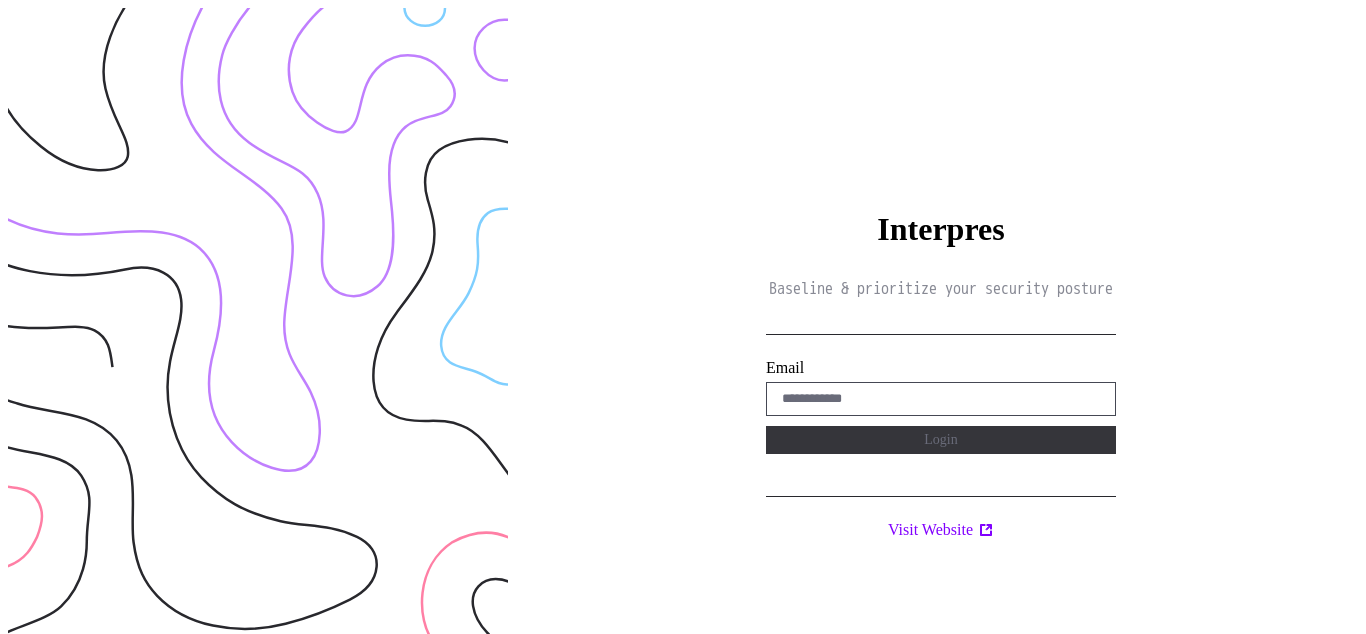scroll, scrollTop: 0, scrollLeft: 0, axis: both 